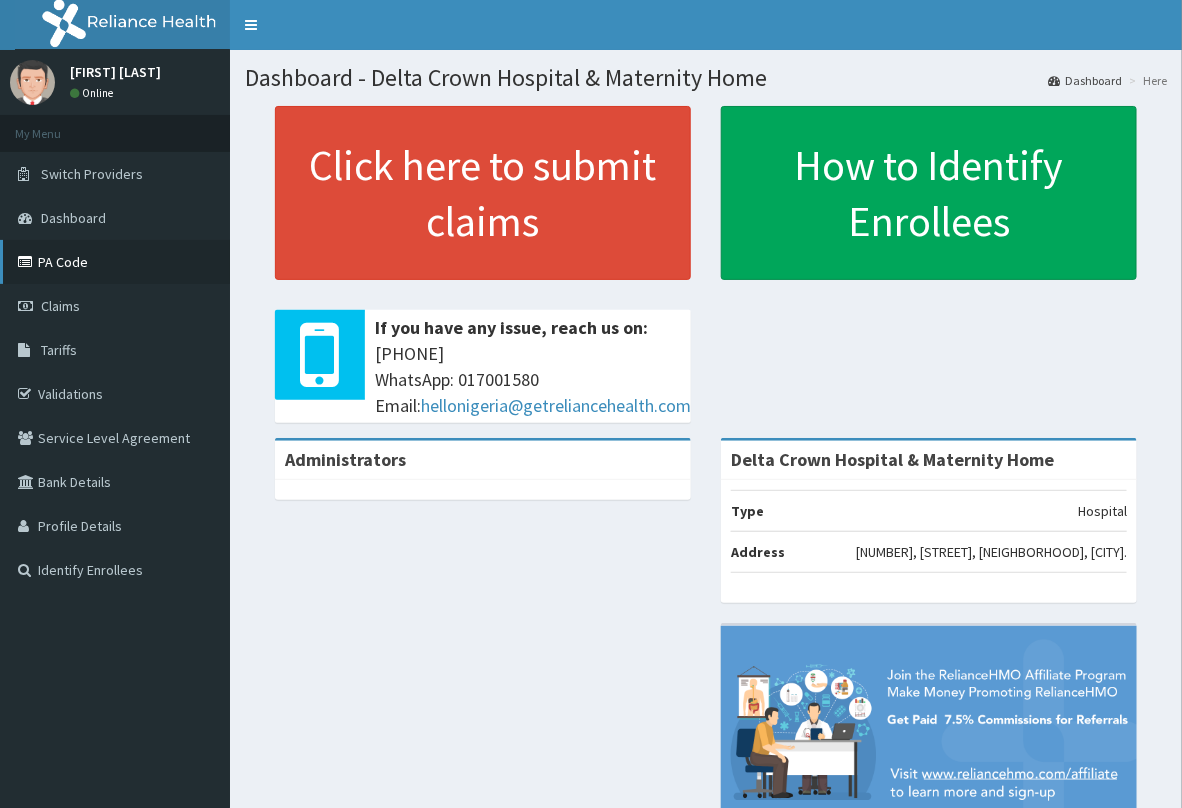 scroll, scrollTop: 0, scrollLeft: 0, axis: both 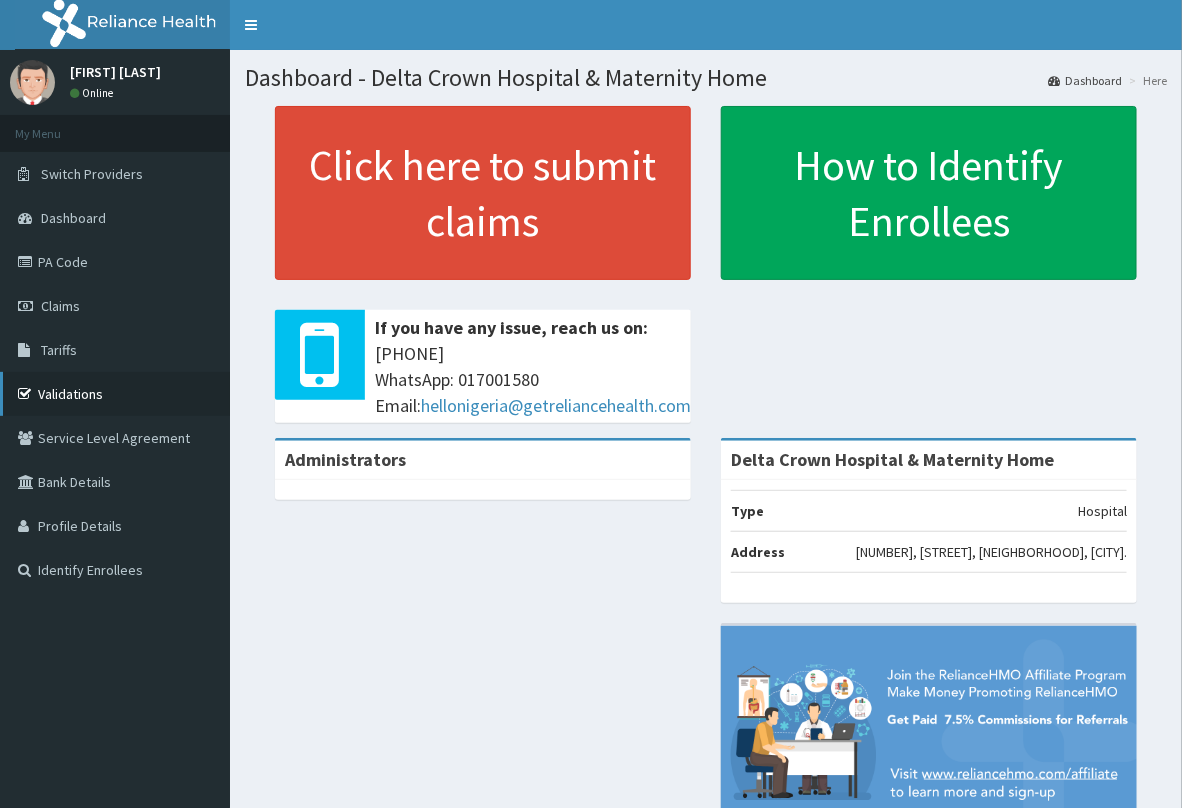 click on "Validations" at bounding box center [115, 394] 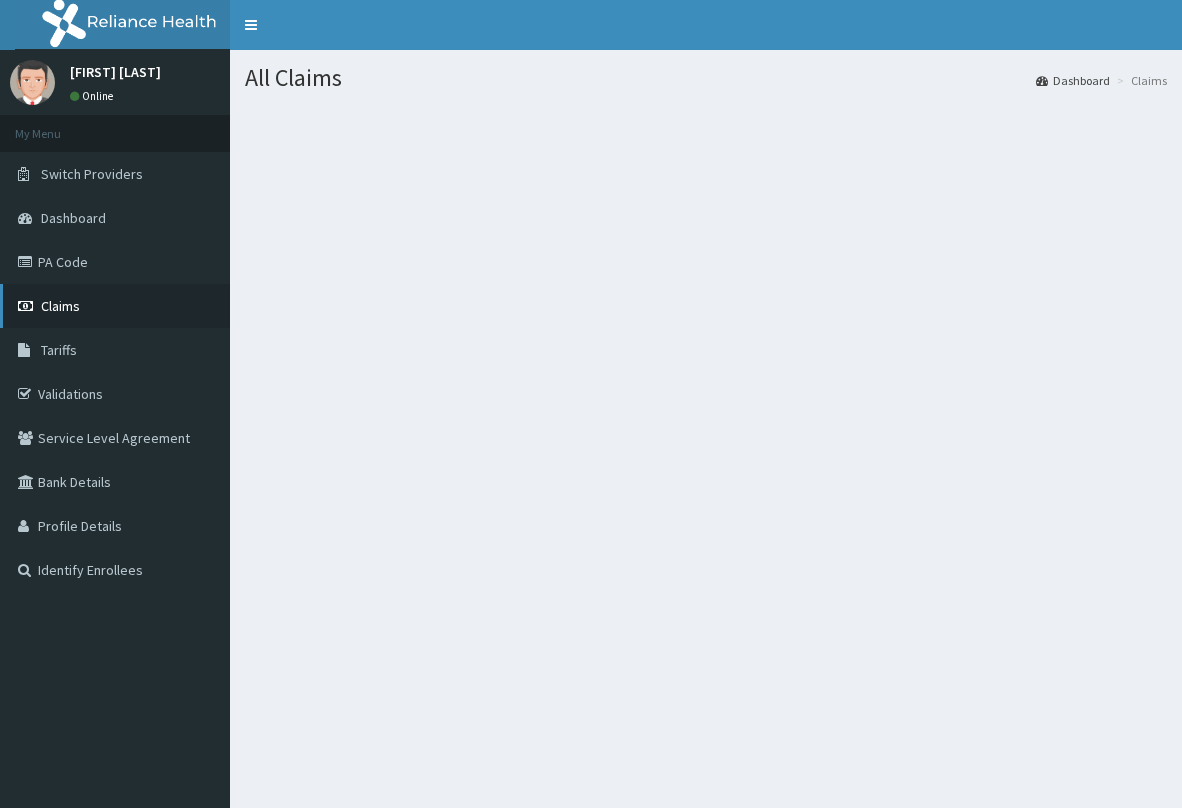 scroll, scrollTop: 0, scrollLeft: 0, axis: both 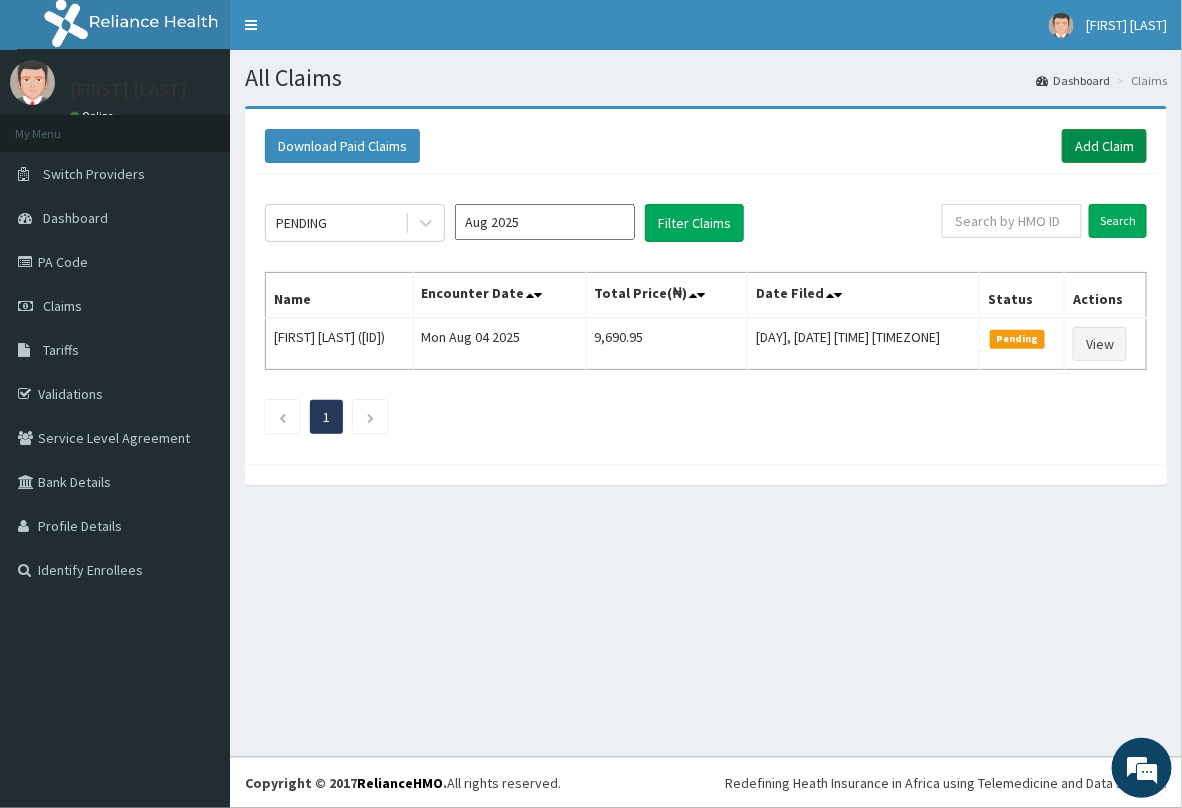 click on "Add Claim" at bounding box center [1104, 146] 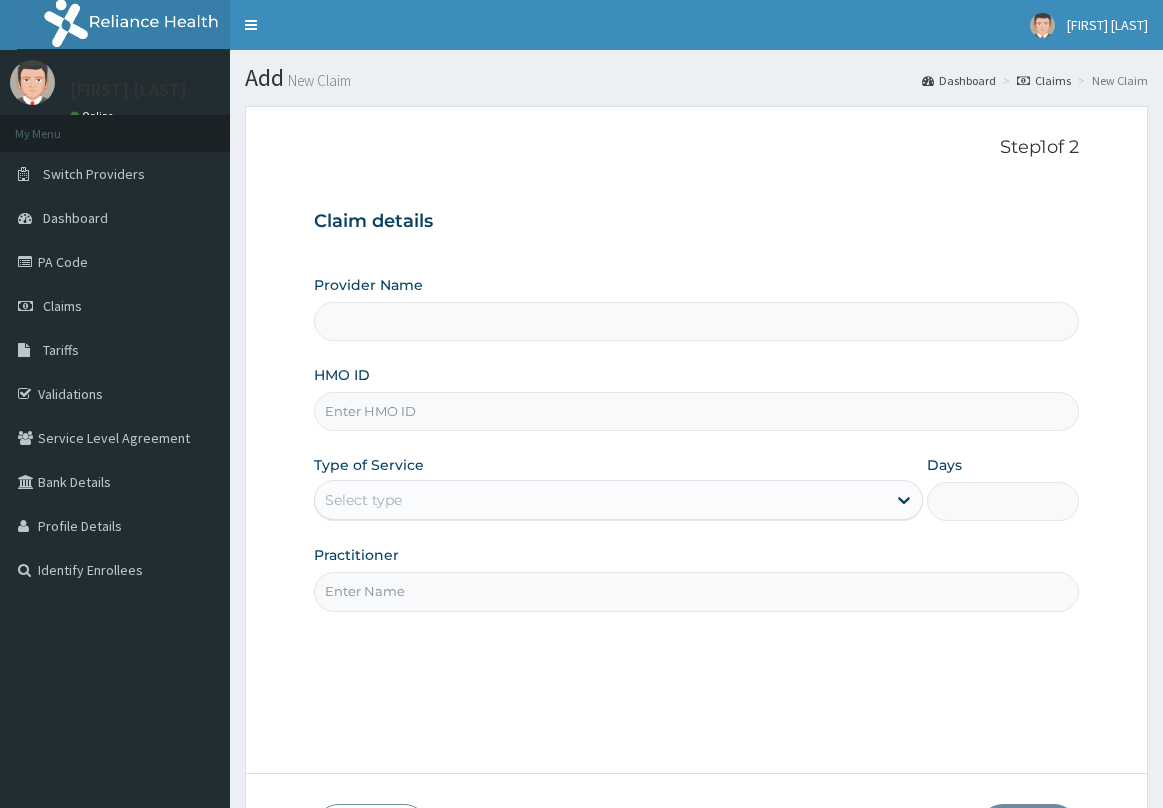 scroll, scrollTop: 0, scrollLeft: 0, axis: both 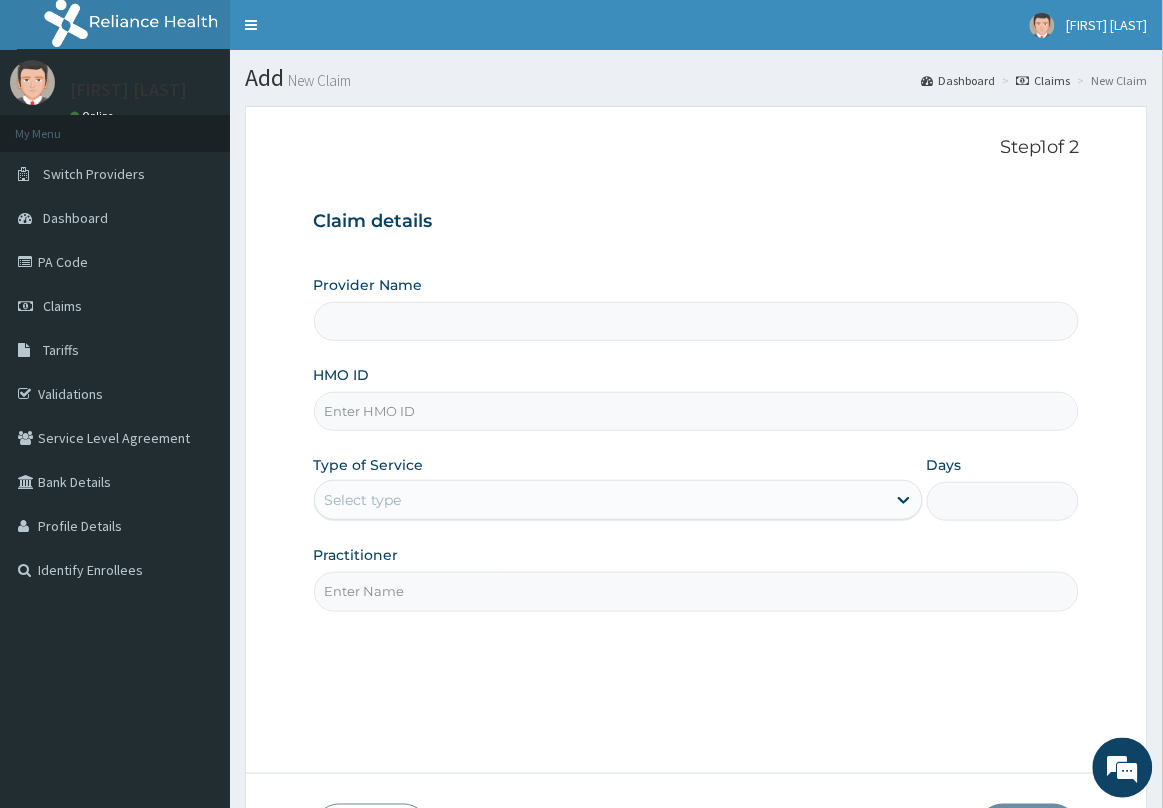 click on "HMO ID" at bounding box center [697, 411] 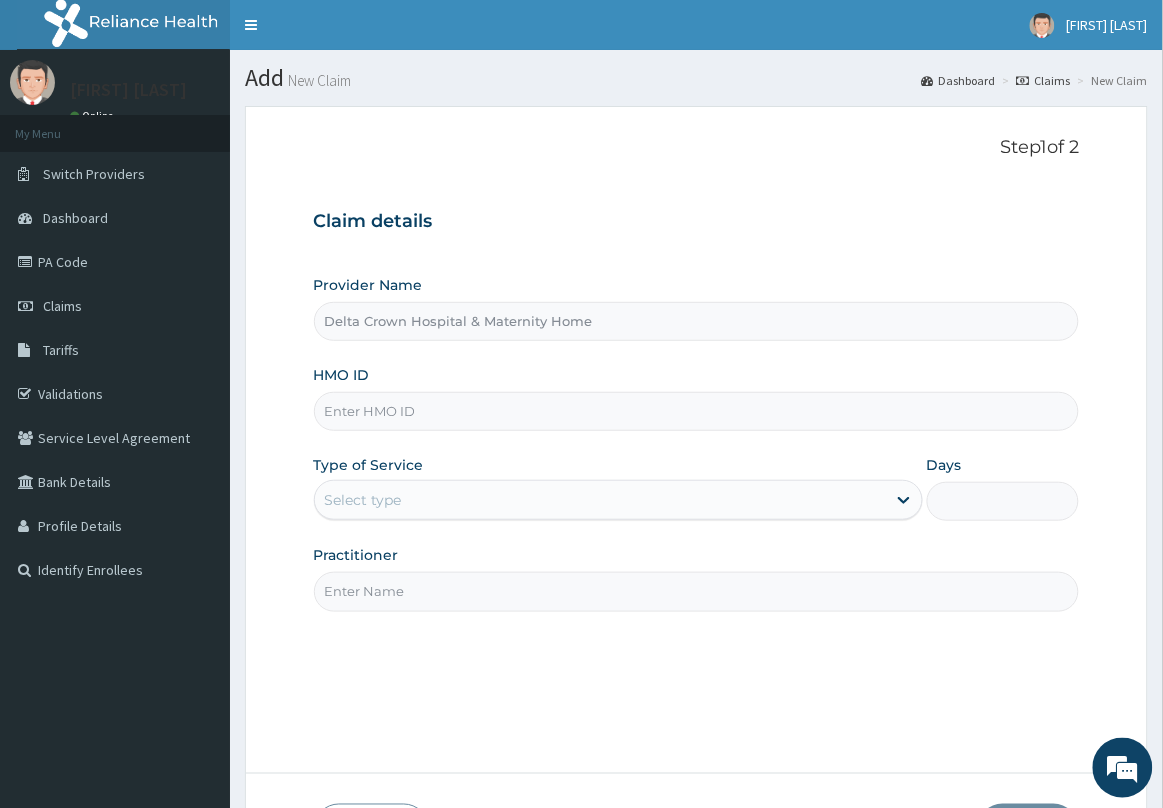 paste on "TAE/10080/B" 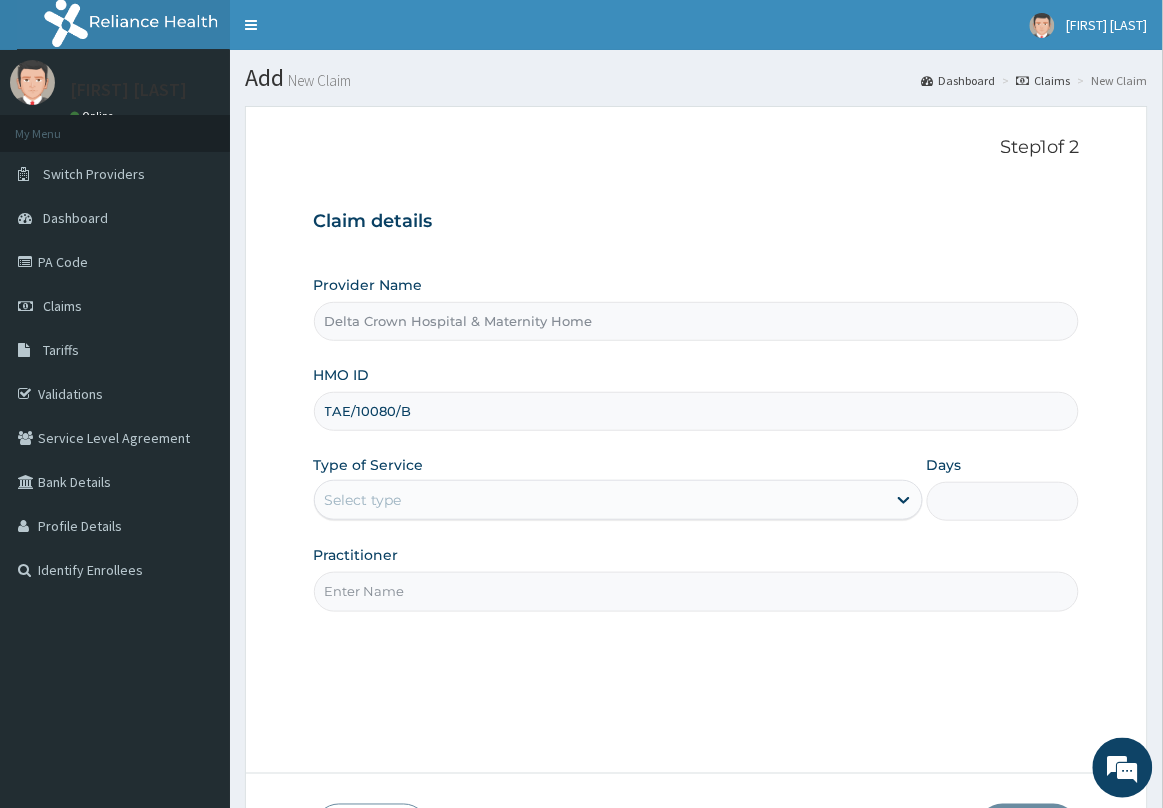 type on "TAE/10080/B" 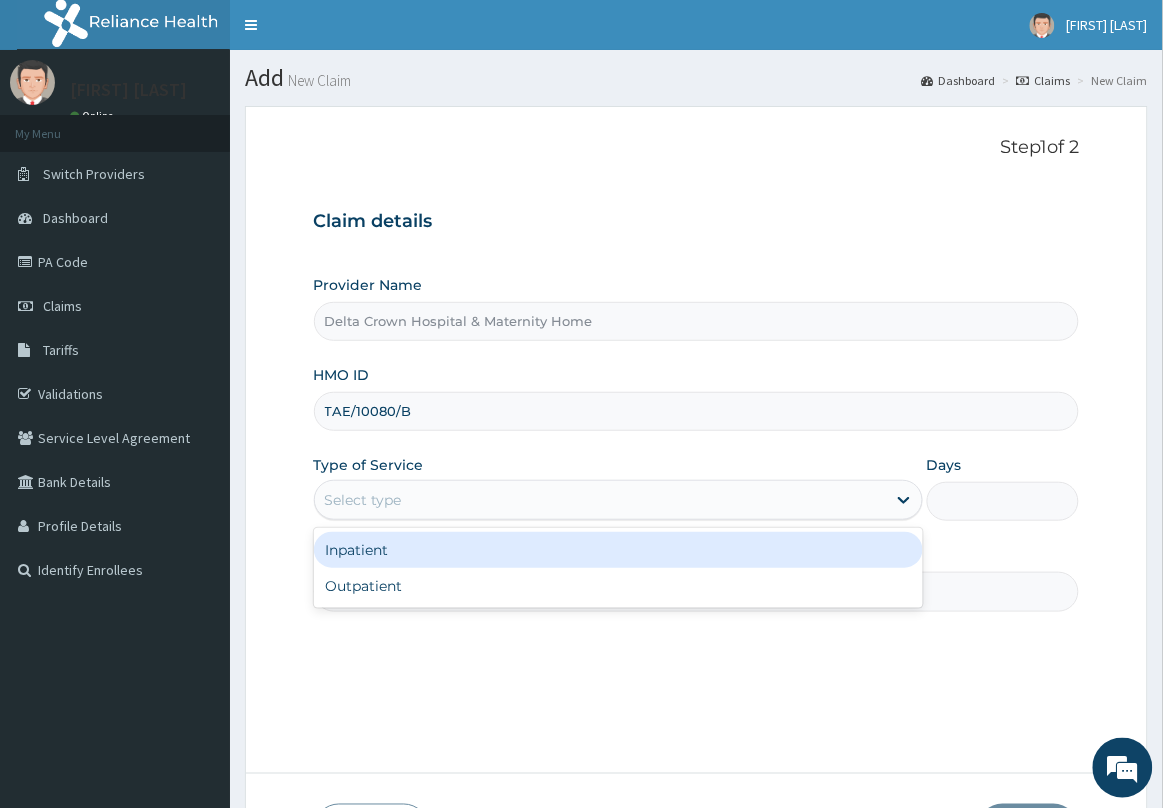 click on "Select type" at bounding box center (600, 500) 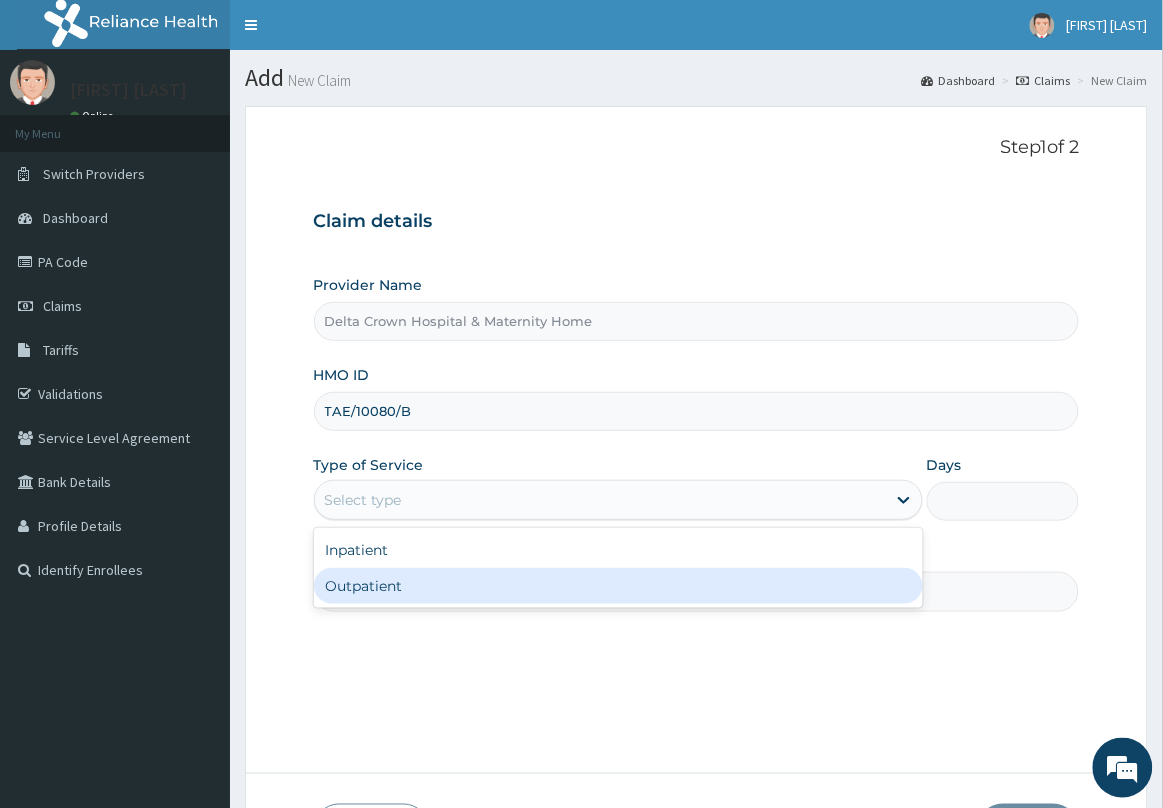 click on "Outpatient" at bounding box center [618, 586] 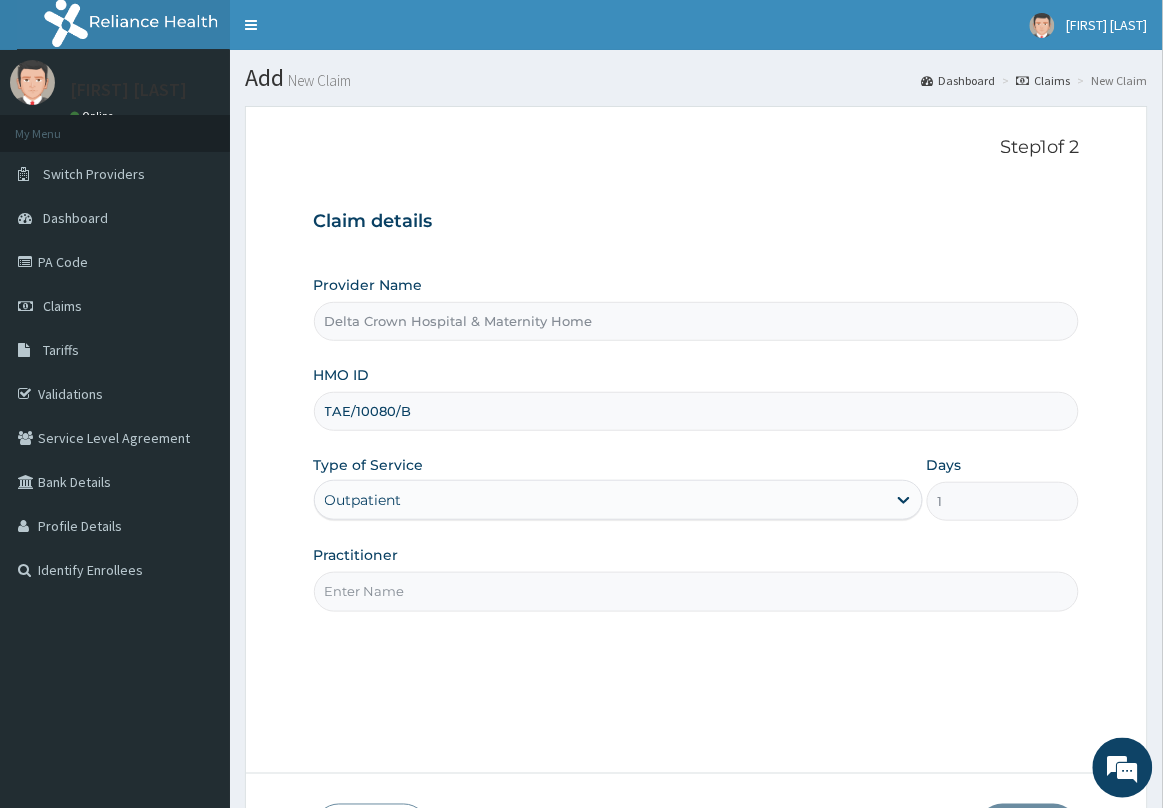 click on "Practitioner" at bounding box center [697, 591] 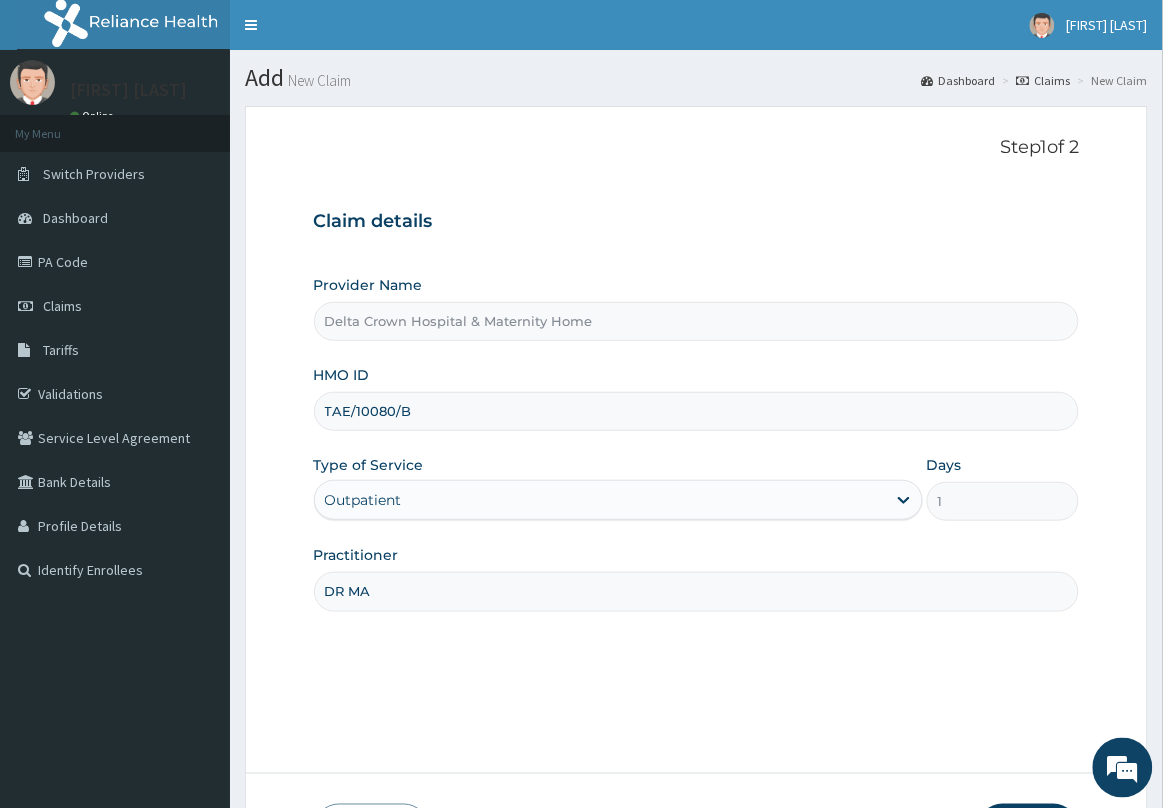 scroll, scrollTop: 0, scrollLeft: 0, axis: both 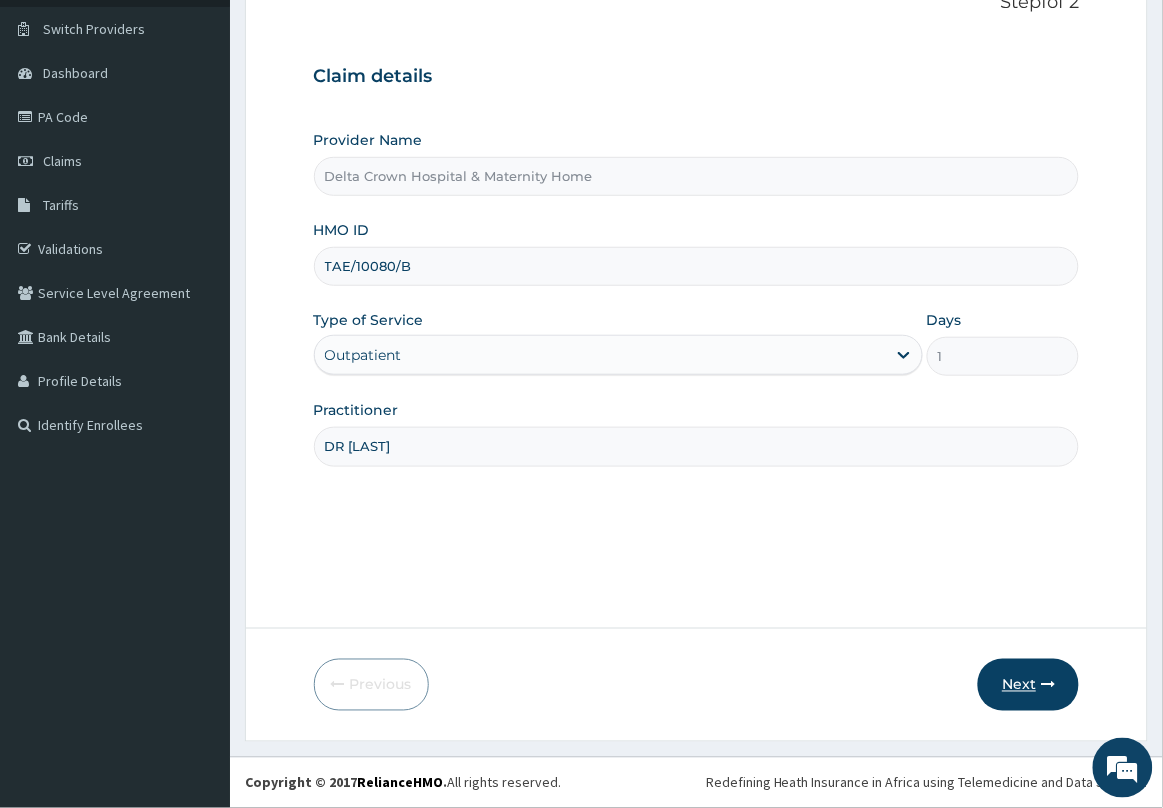 type on "DR MAMA" 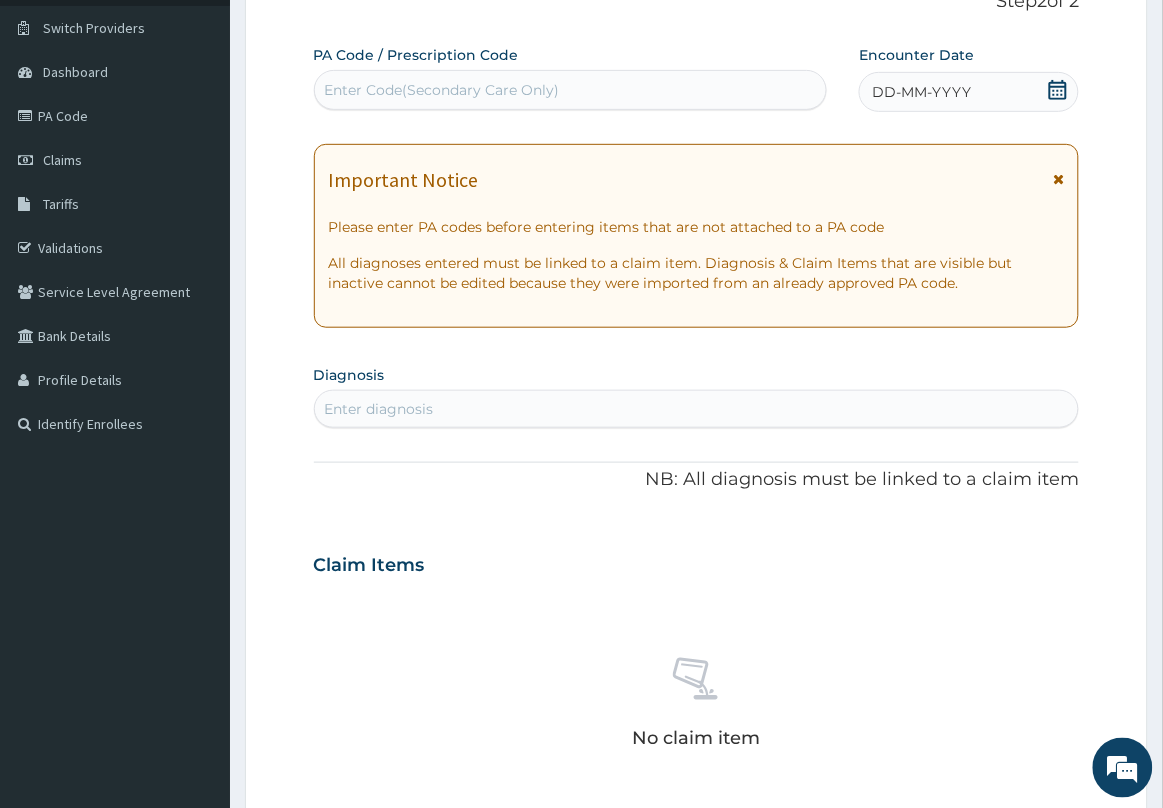 click on "Important Notice Please enter PA codes before entering items that are not attached to a PA code   All diagnoses entered must be linked to a claim item. Diagnosis & Claim Items that are visible but inactive cannot be edited because they were imported from an already approved PA code." at bounding box center (697, 236) 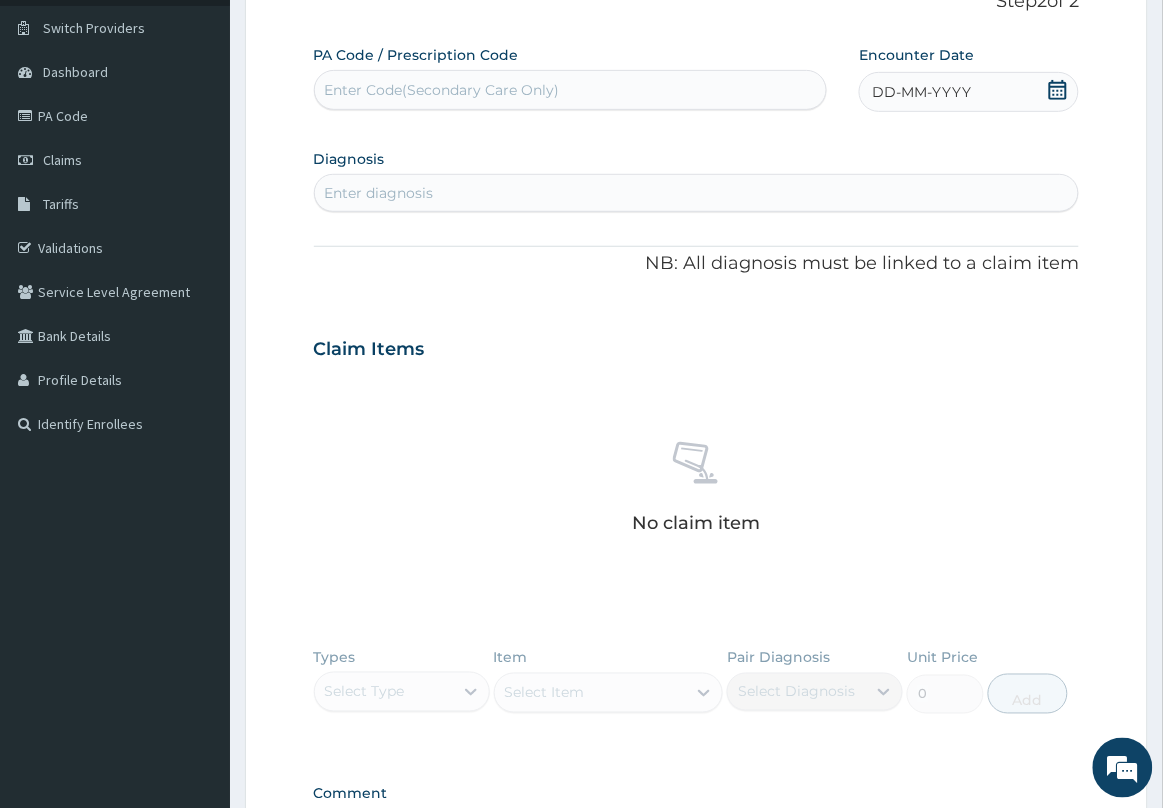 click 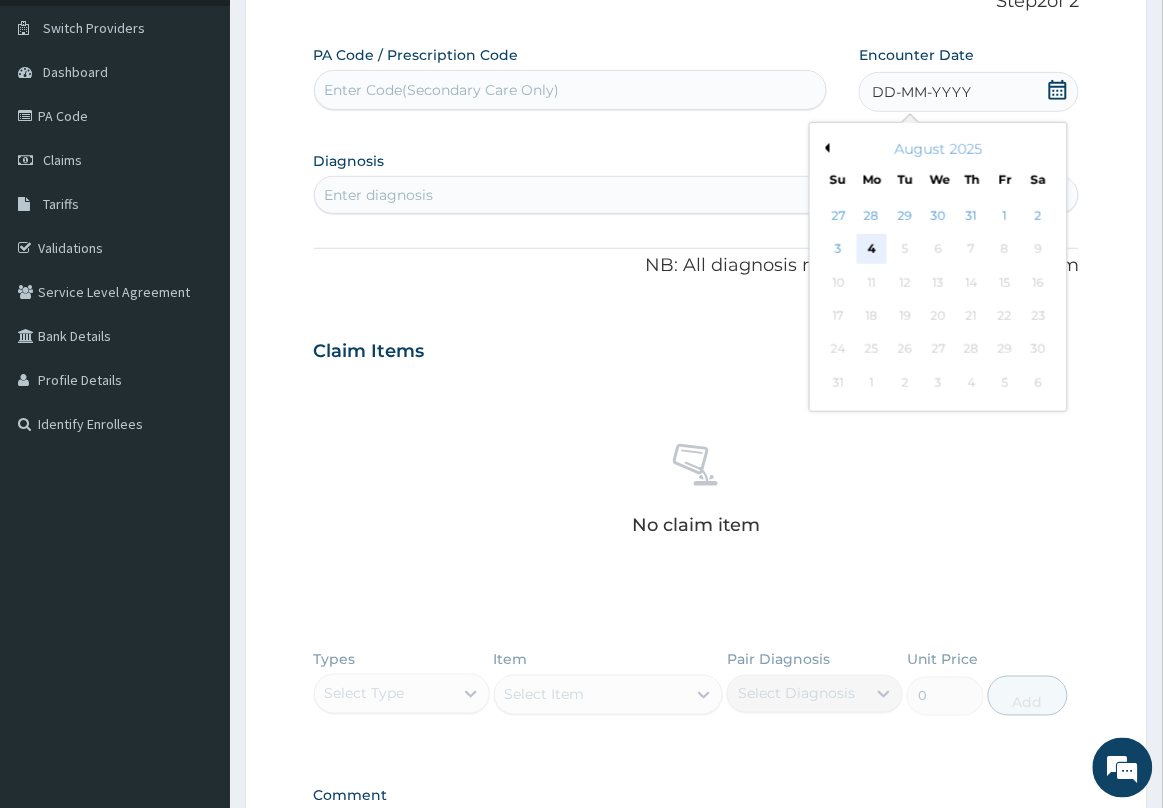 click on "4" at bounding box center [872, 250] 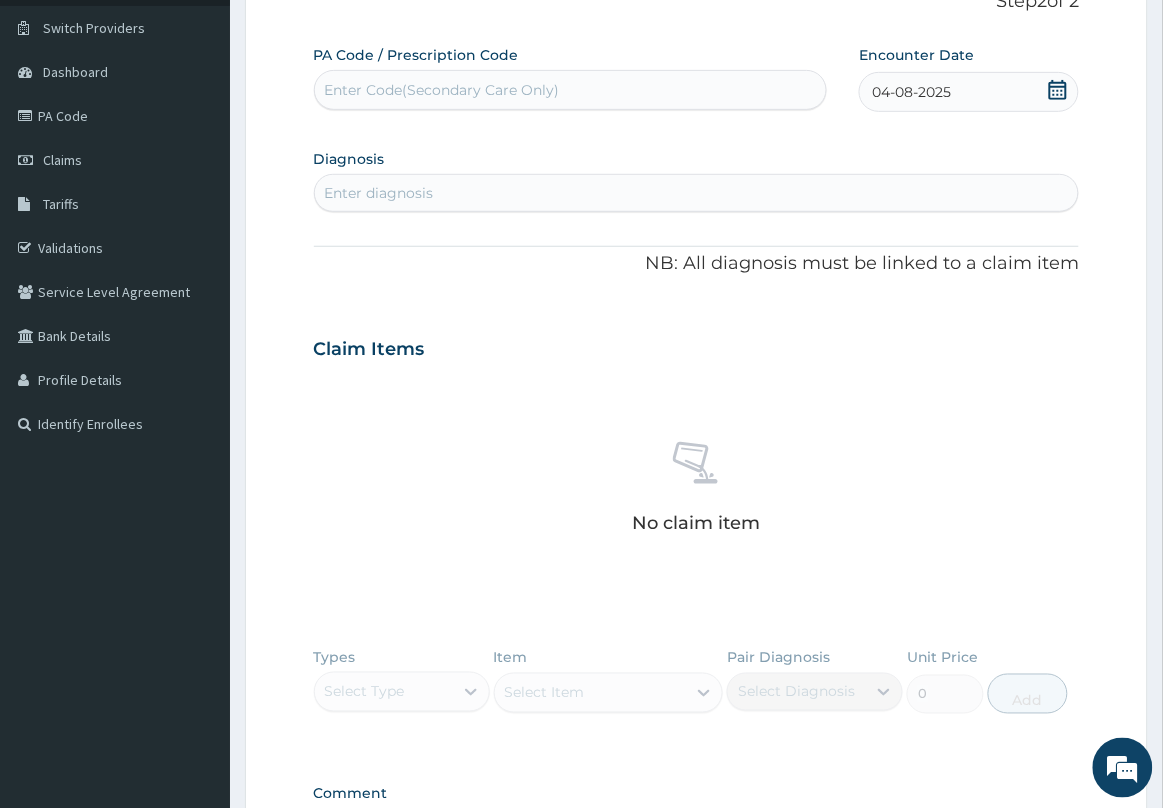 click on "Enter Code(Secondary Care Only)" at bounding box center (571, 90) 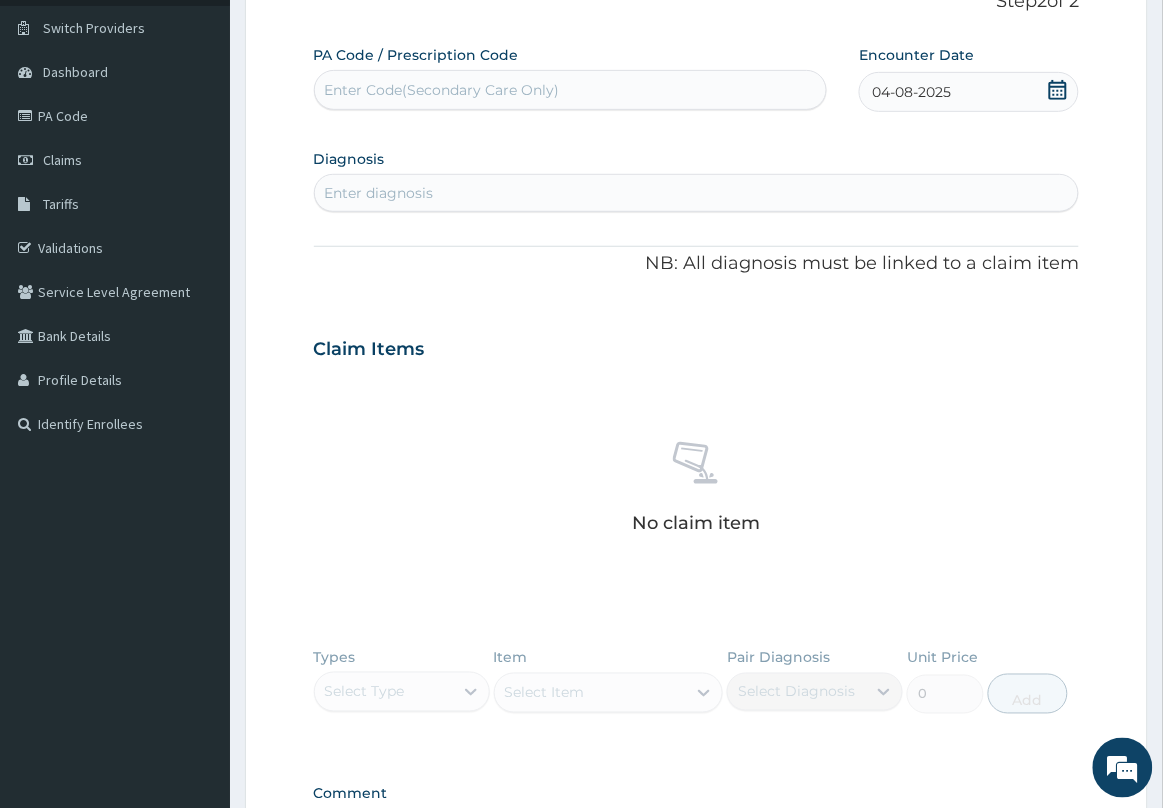 paste on "PA/06CFF0" 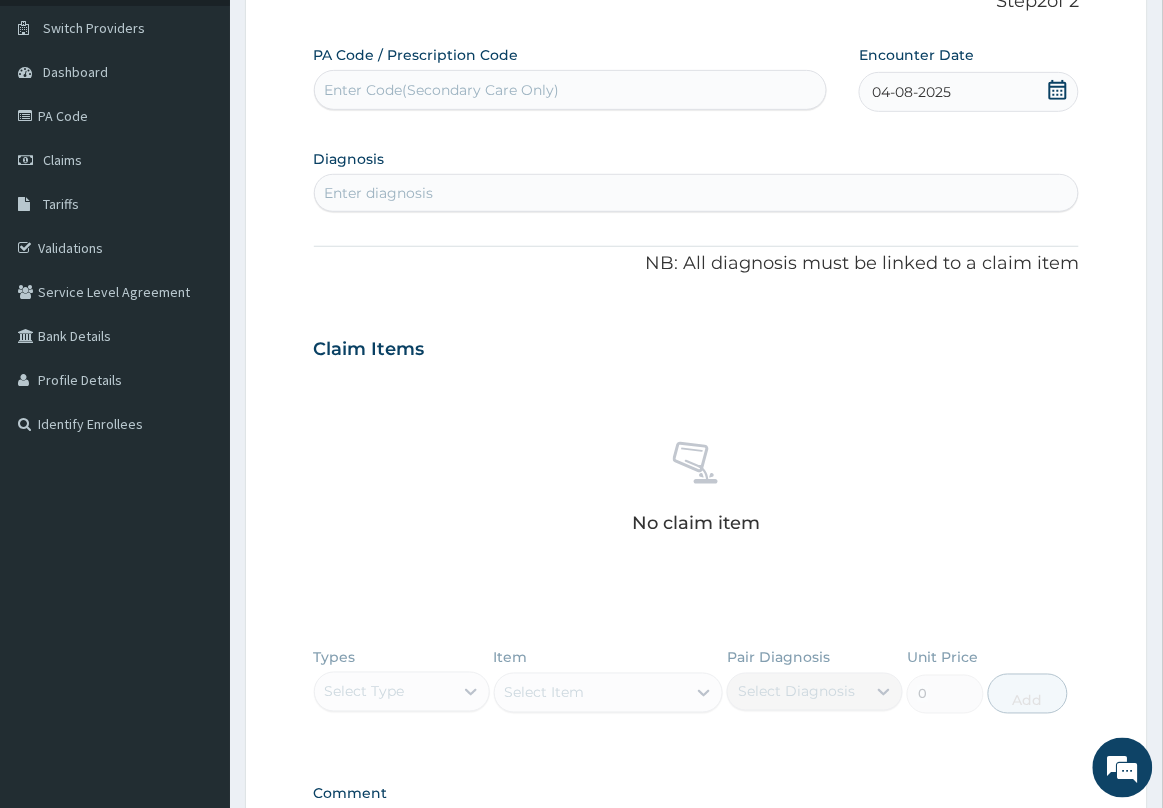 type on "PA/06CFF0" 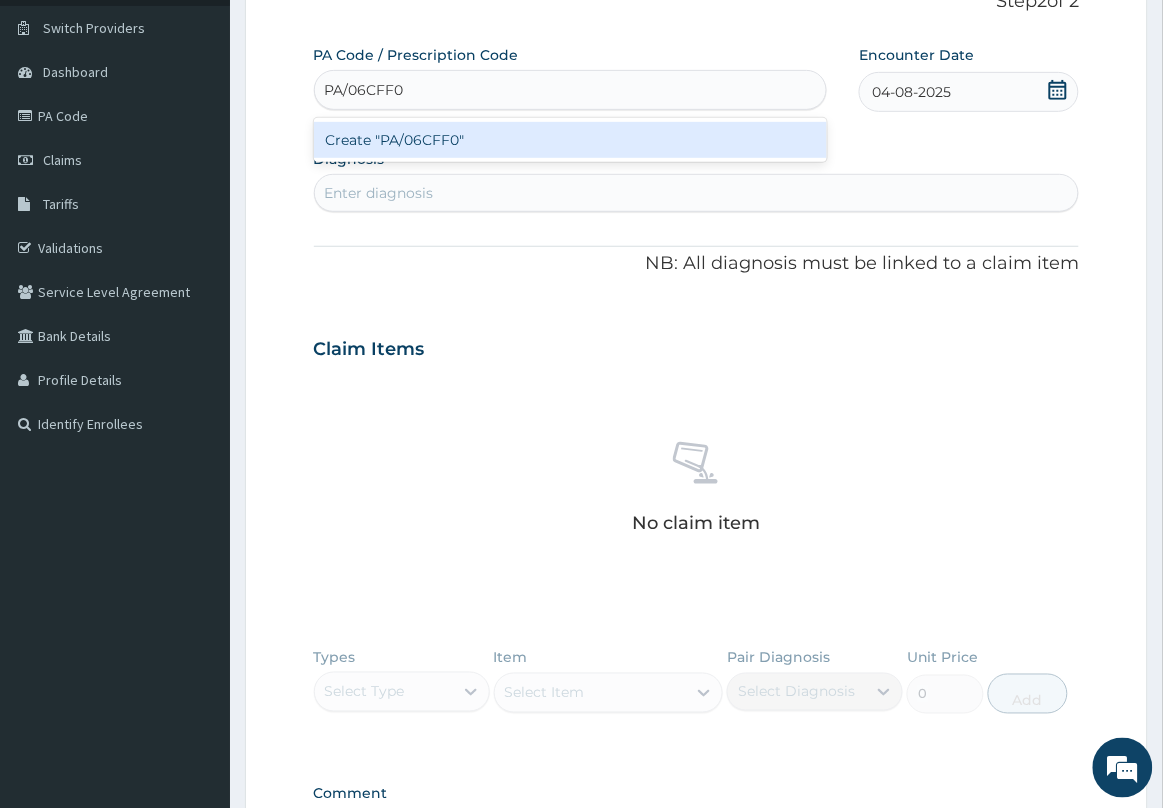 click on "Create "PA/06CFF0"" at bounding box center (571, 140) 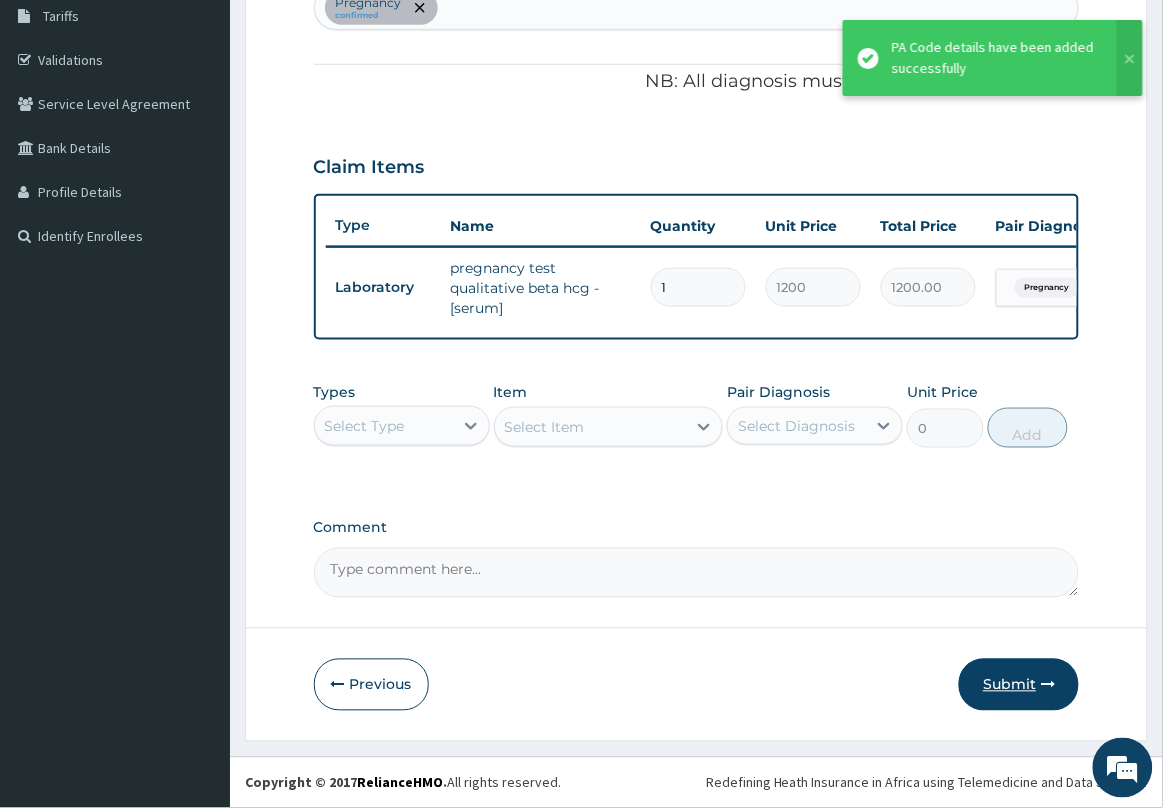 click on "Submit" at bounding box center (1019, 685) 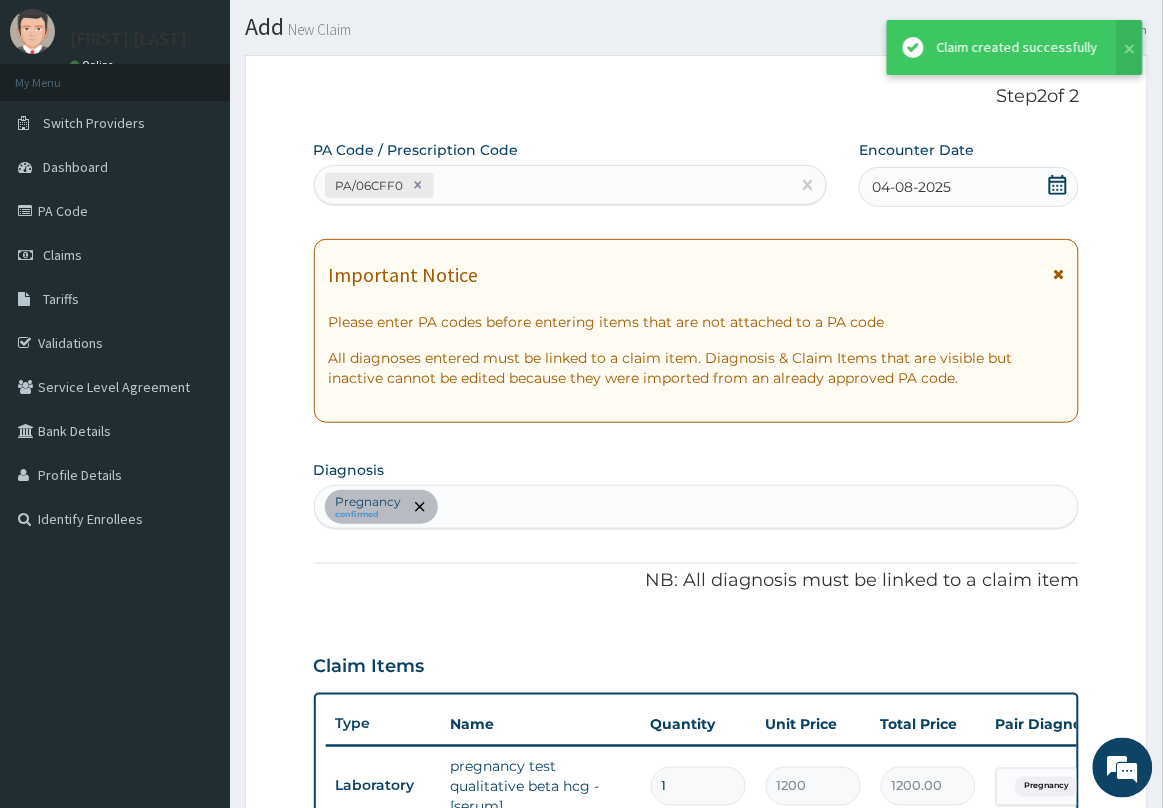 scroll, scrollTop: 351, scrollLeft: 0, axis: vertical 